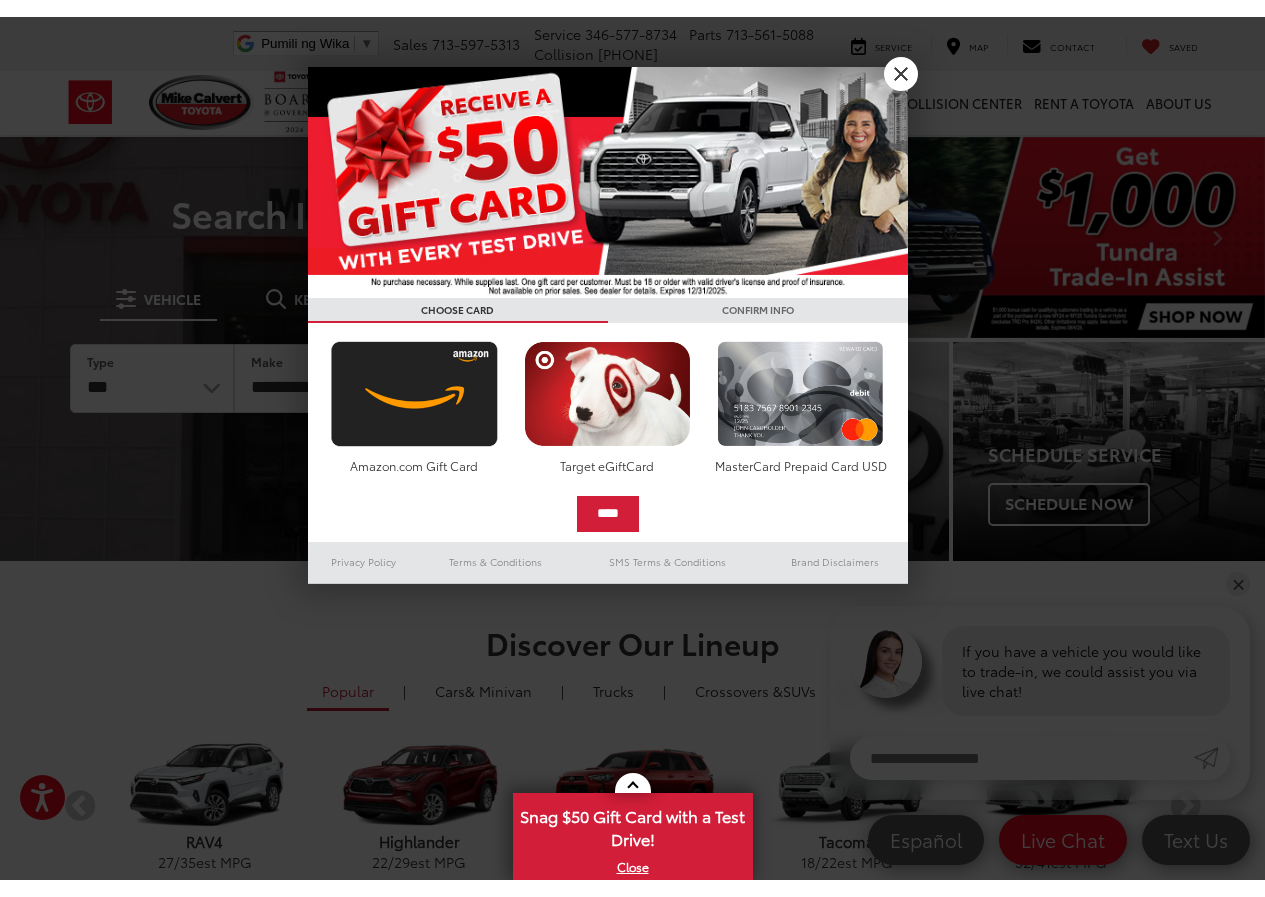 scroll, scrollTop: 0, scrollLeft: 0, axis: both 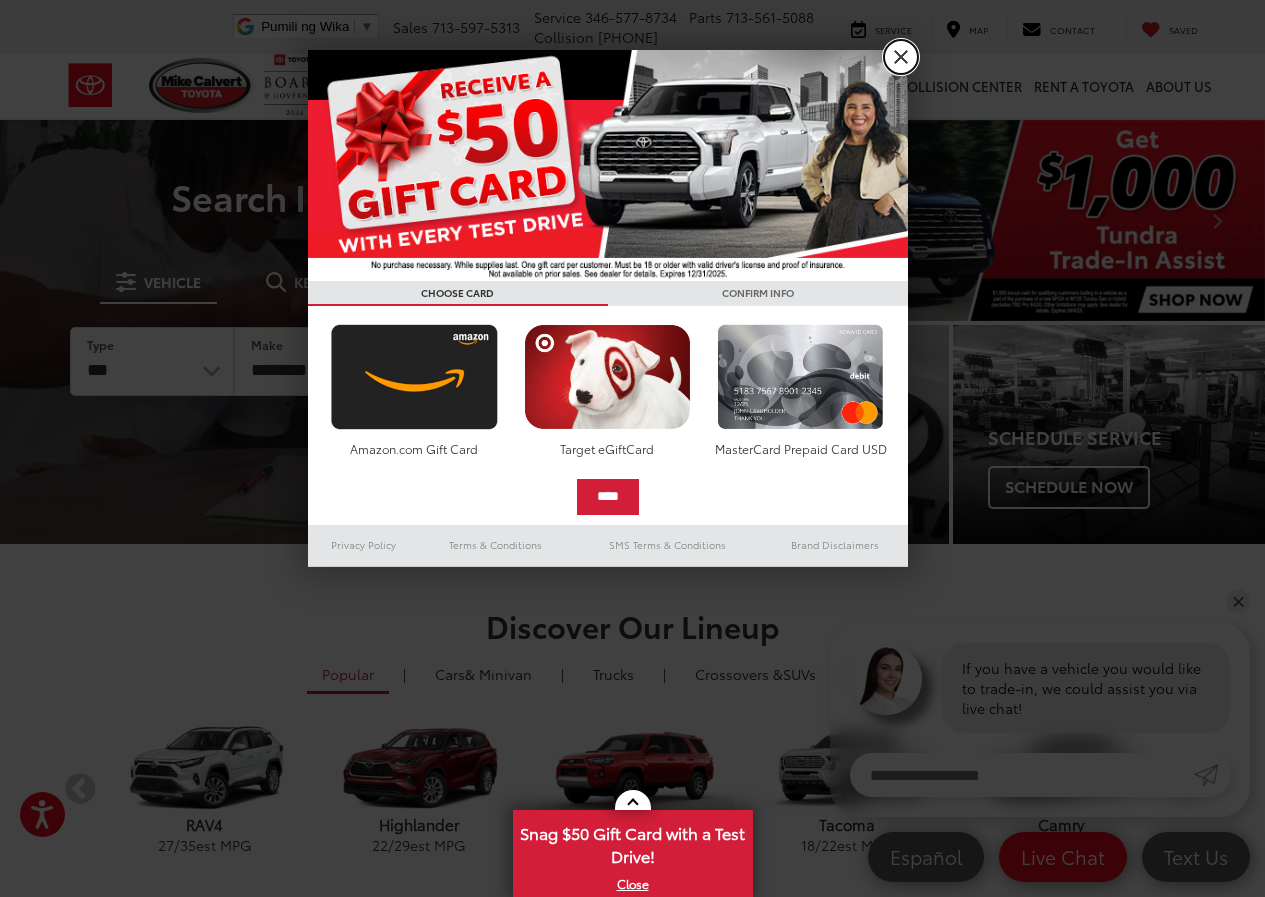 click on "X" at bounding box center [901, 57] 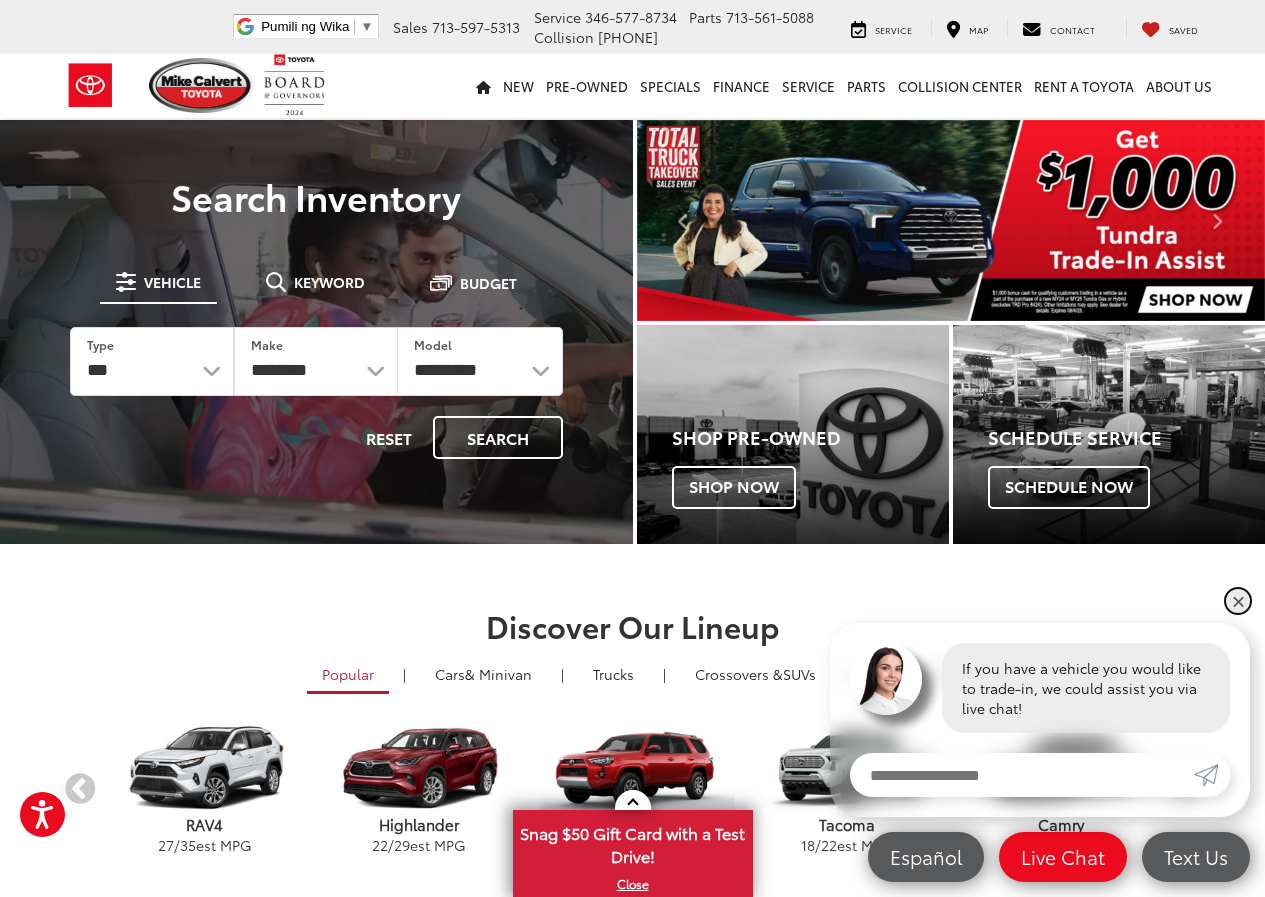 click on "✕" at bounding box center (1238, 601) 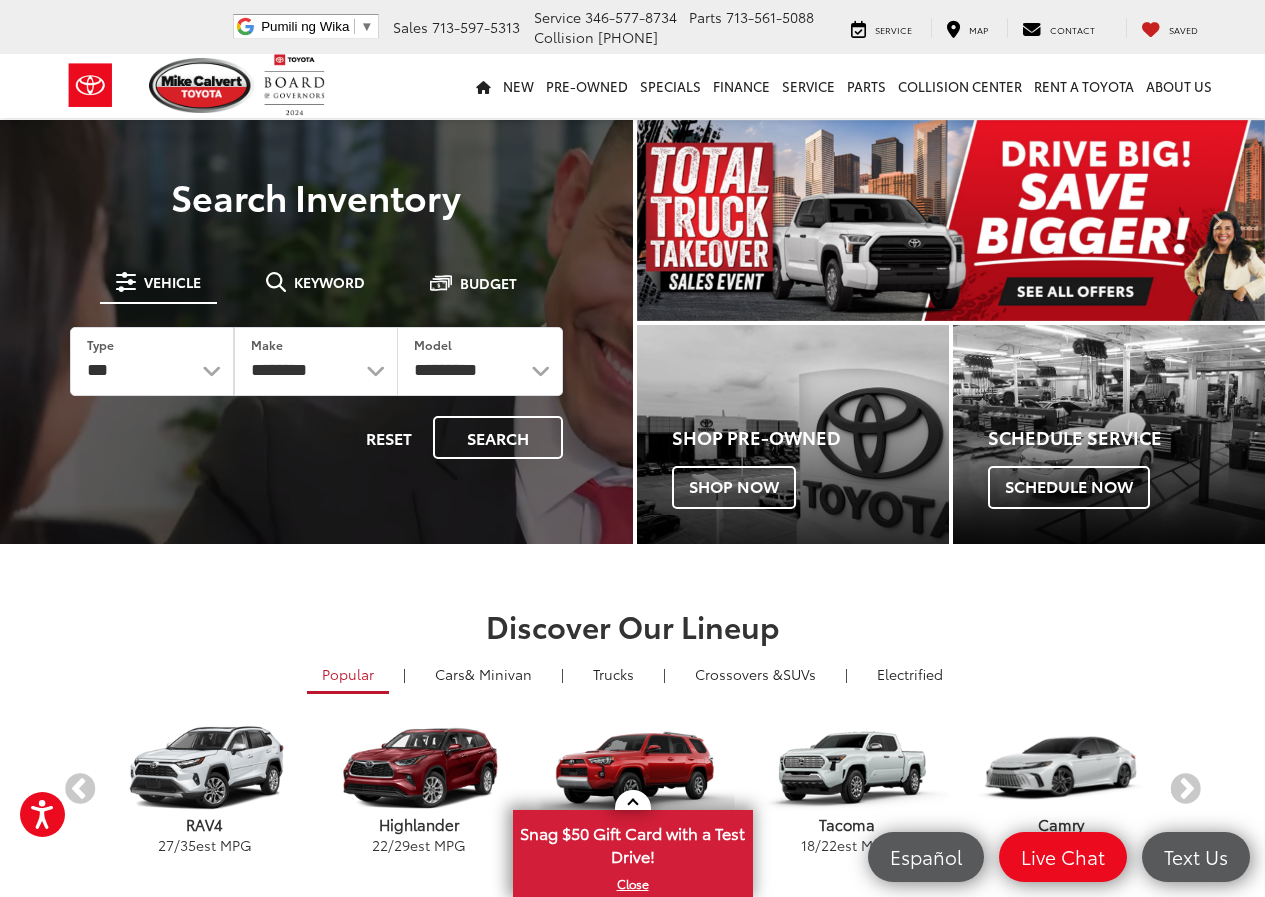 click on "Mike Calvert Toyota
Pumili ng Wika ​ ▼
Sales
713-597-5313
Service
346-577-8734
Parts
713-561-5088
Collision
713-558-8282
2333 South Loop West
Houston, TX 77054
Service
Map
Contact
Saved
Saved" at bounding box center [633, 27] 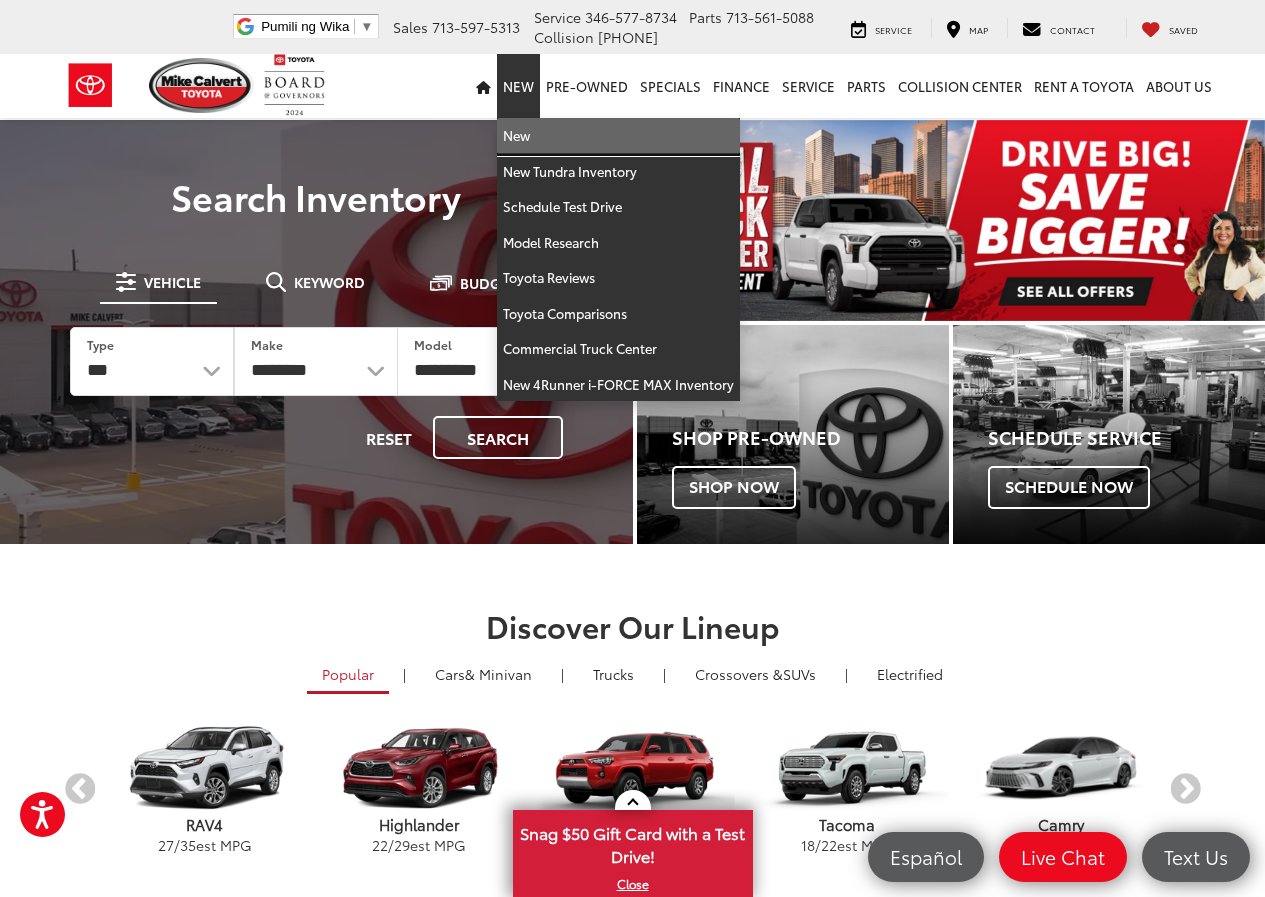 click on "New" at bounding box center [618, 136] 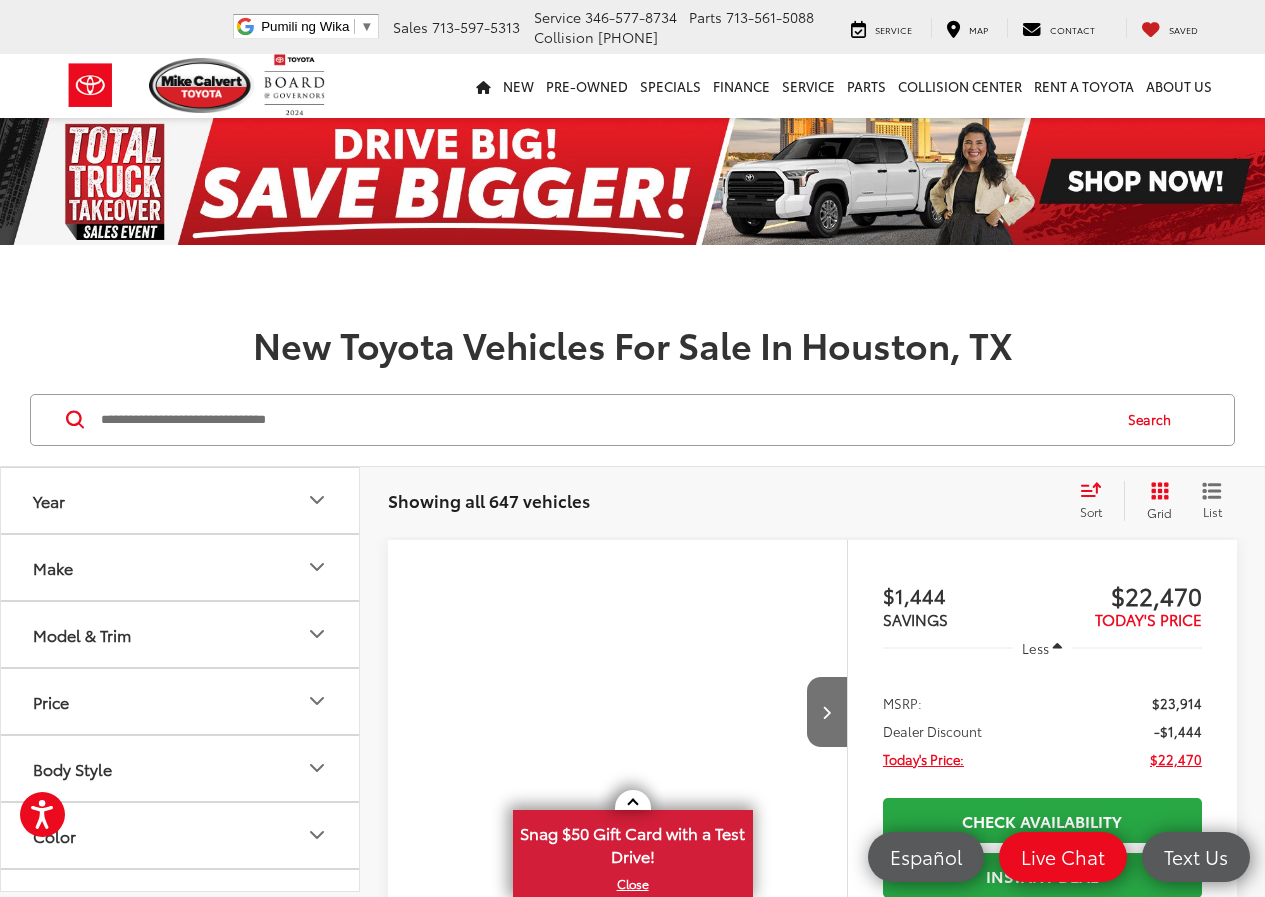 scroll, scrollTop: 0, scrollLeft: 0, axis: both 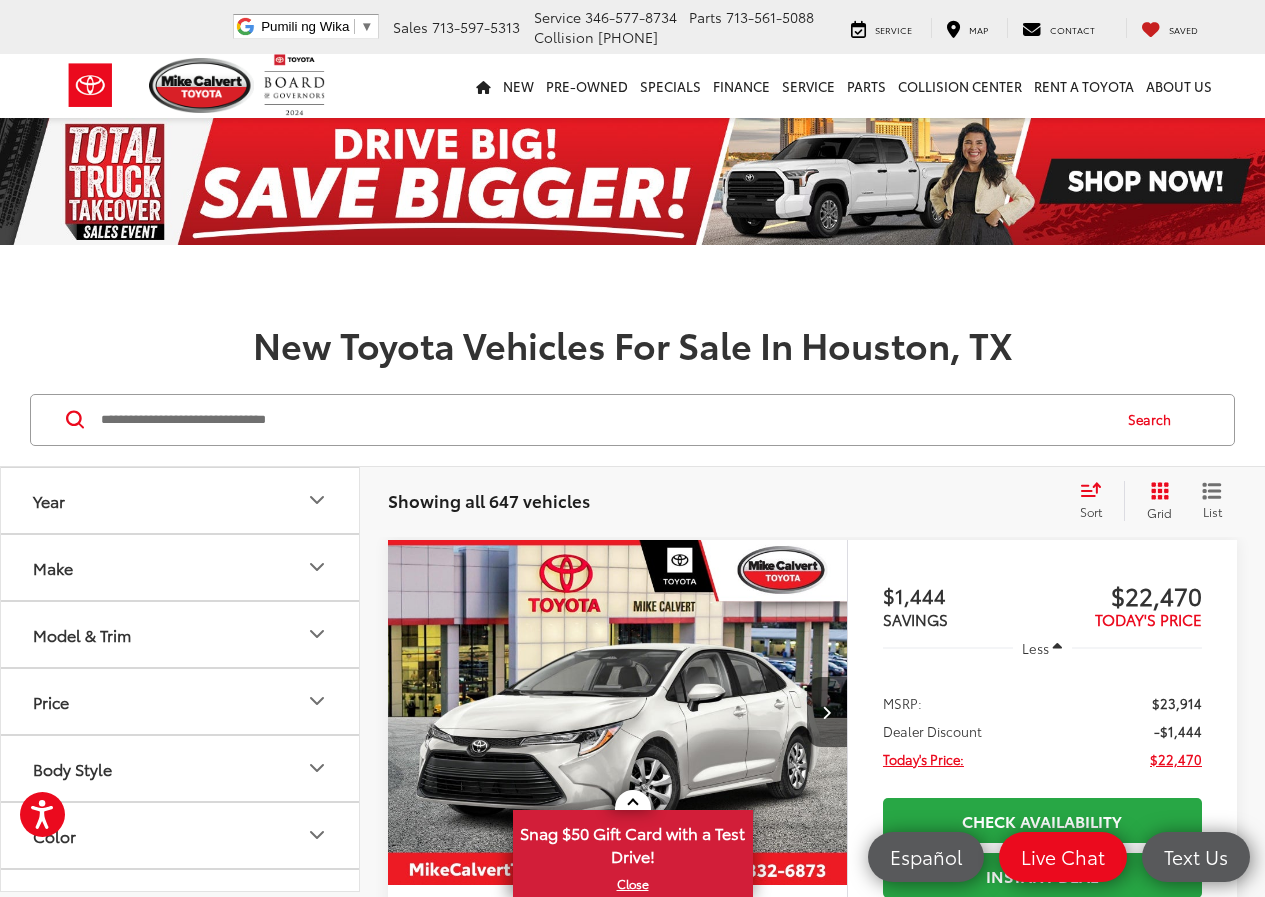 click at bounding box center (632, 285) 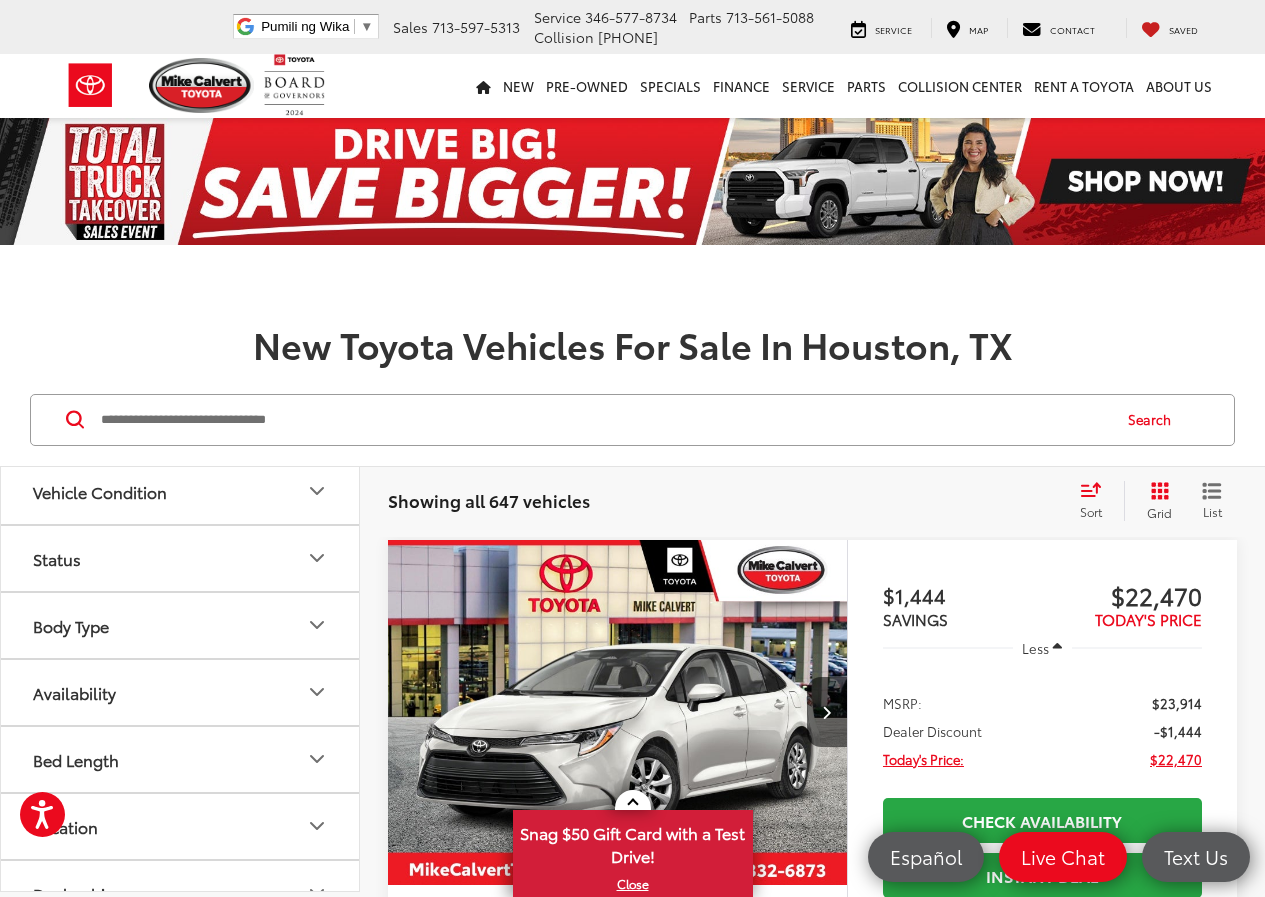 scroll, scrollTop: 648, scrollLeft: 0, axis: vertical 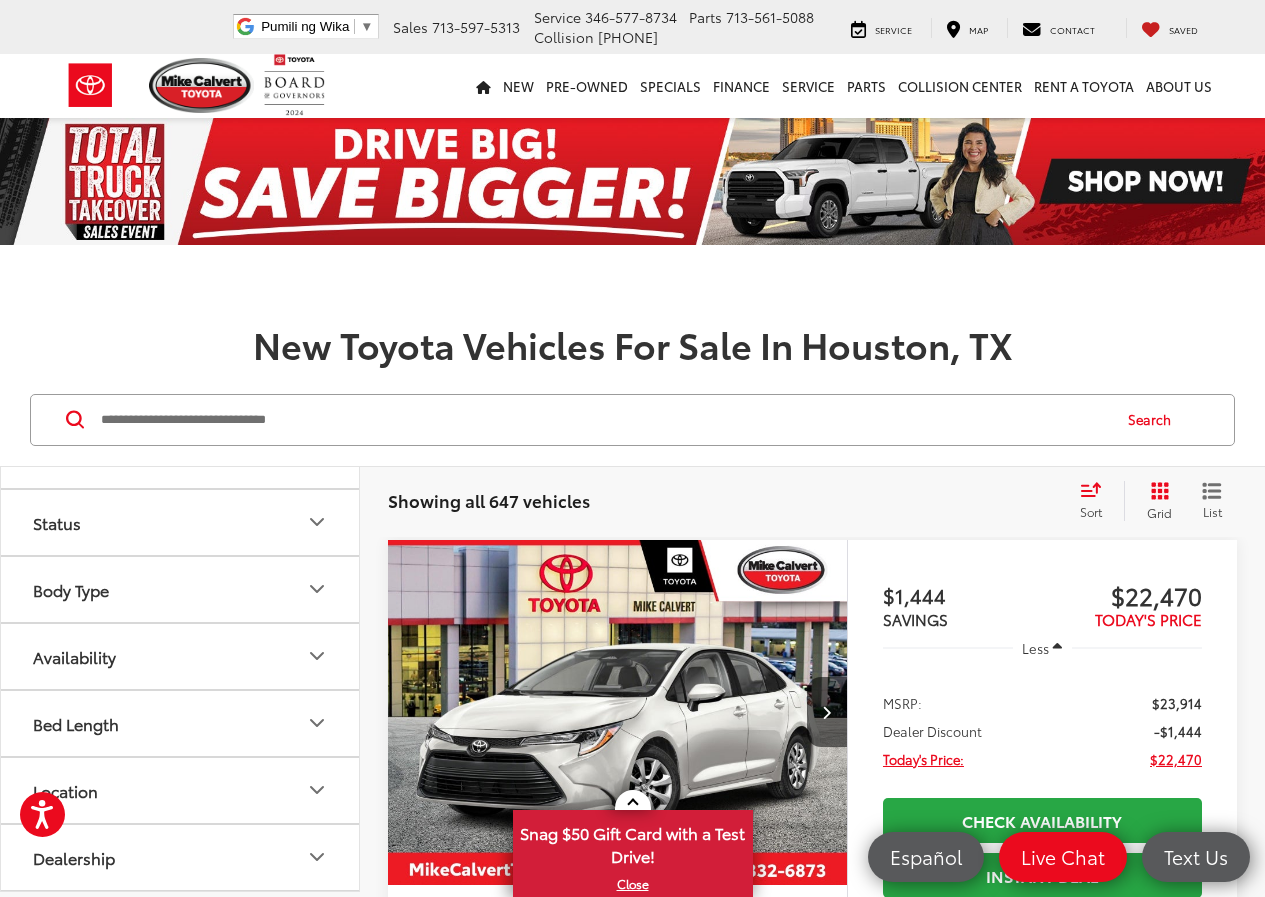 click on "Location" at bounding box center (181, 790) 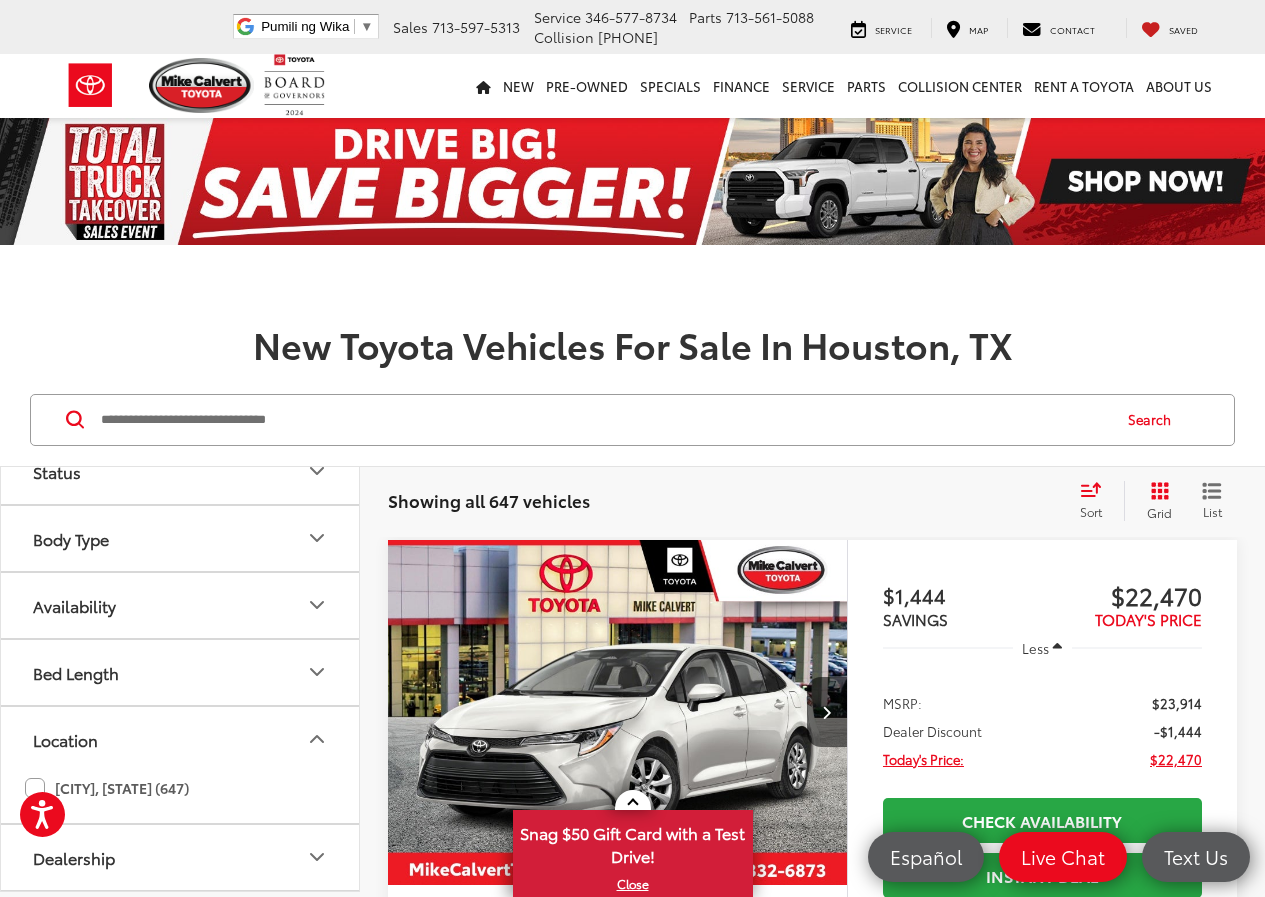 click on "Dealership" at bounding box center (181, 857) 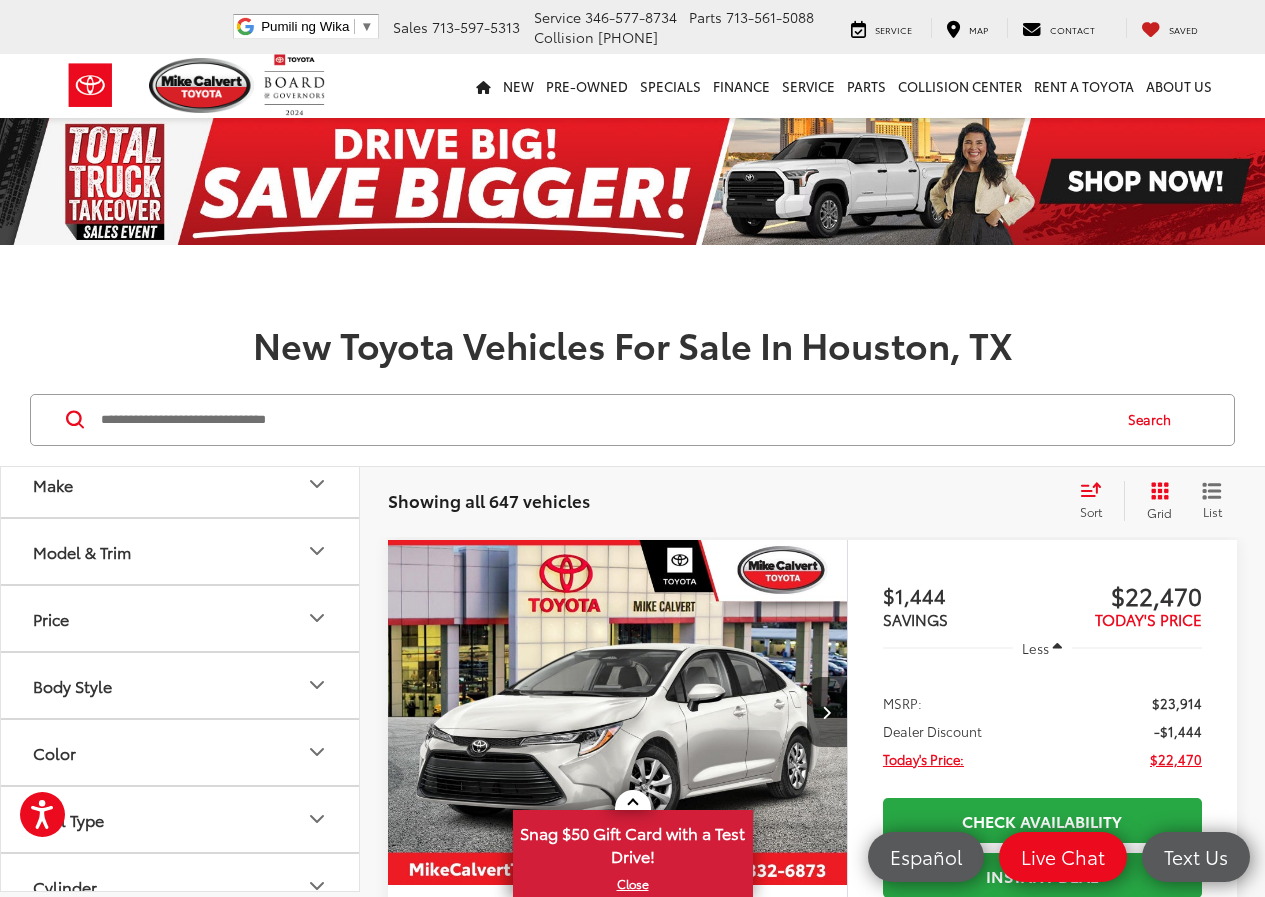 scroll, scrollTop: 0, scrollLeft: 0, axis: both 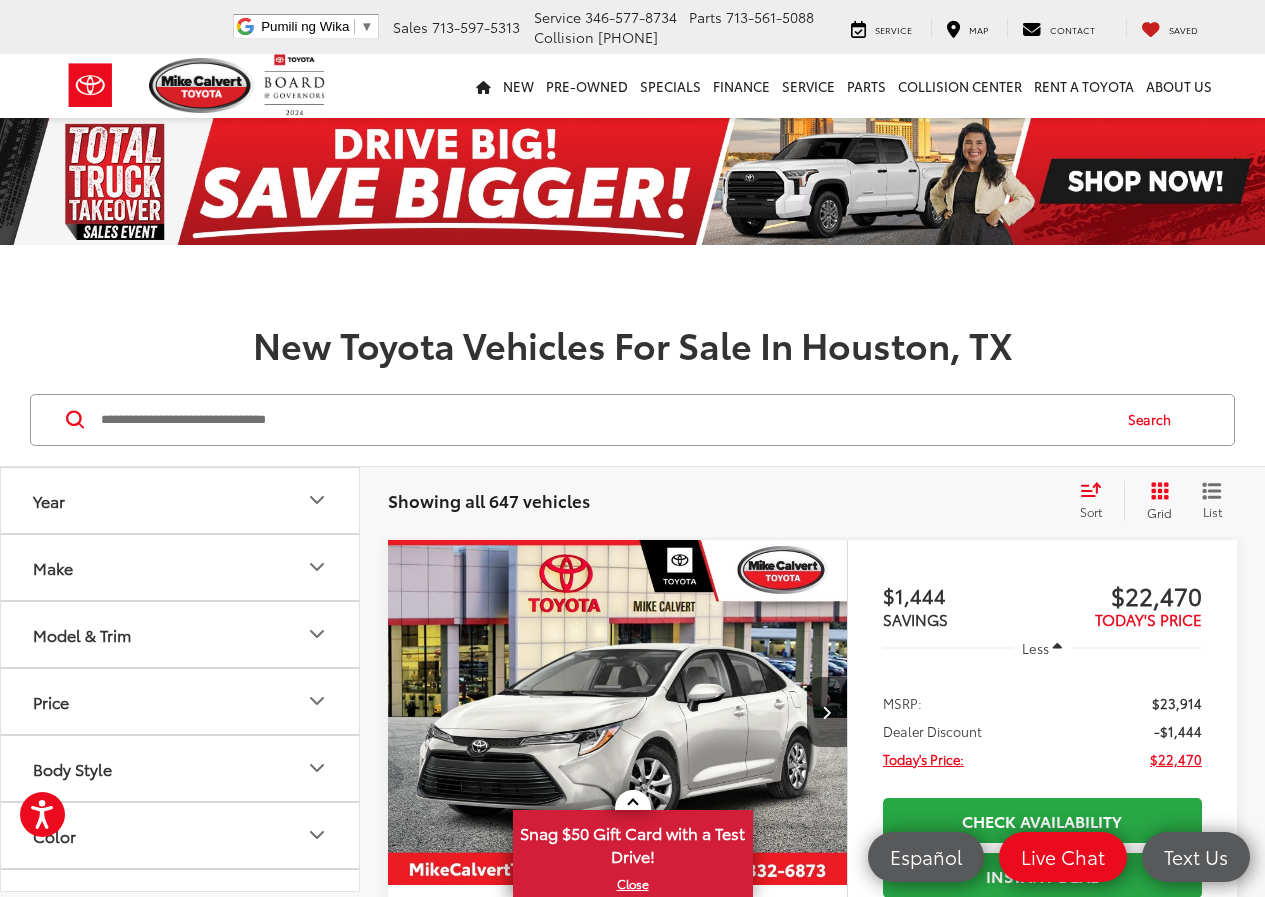 click on "Year" at bounding box center [181, 500] 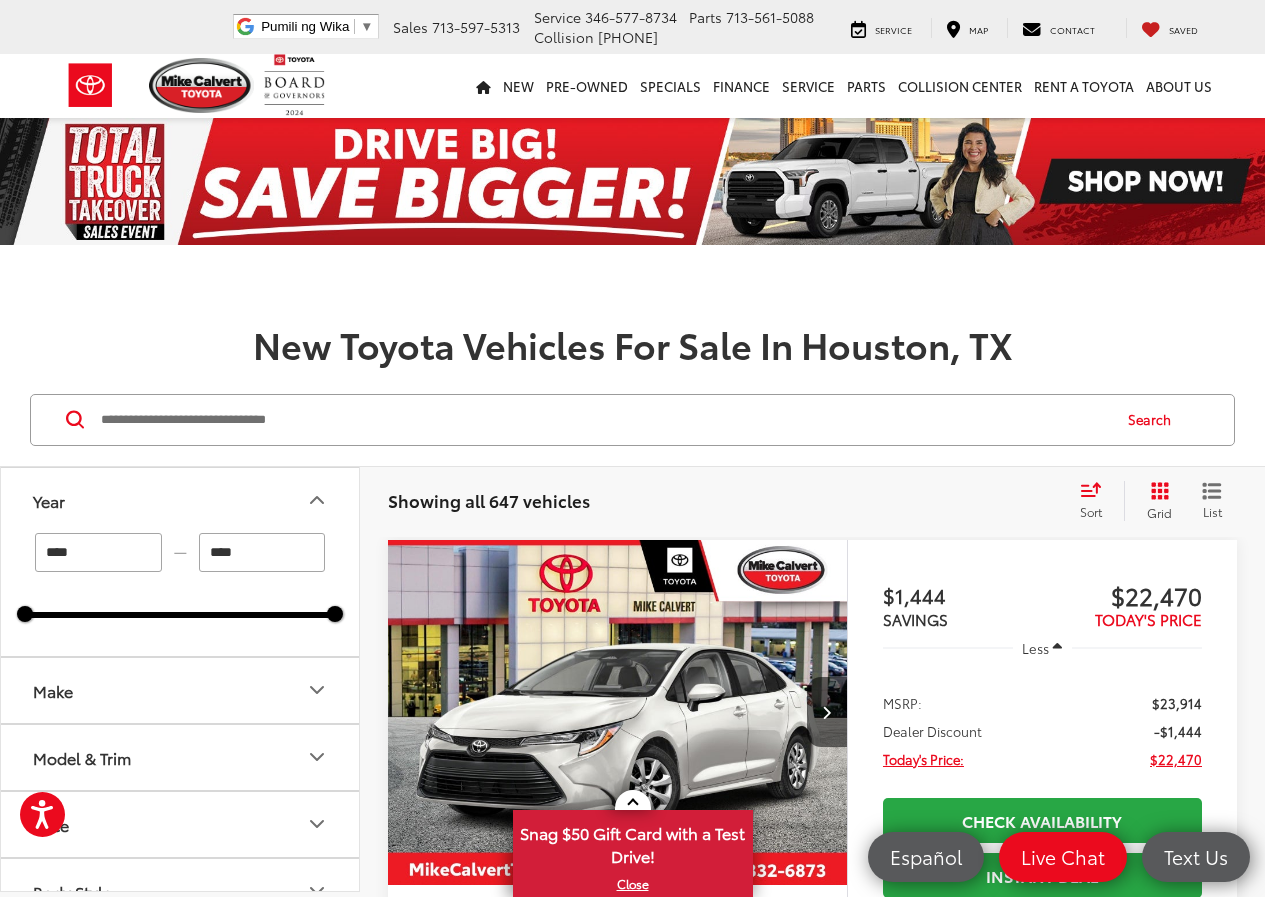 drag, startPoint x: 127, startPoint y: 547, endPoint x: 0, endPoint y: 561, distance: 127.769325 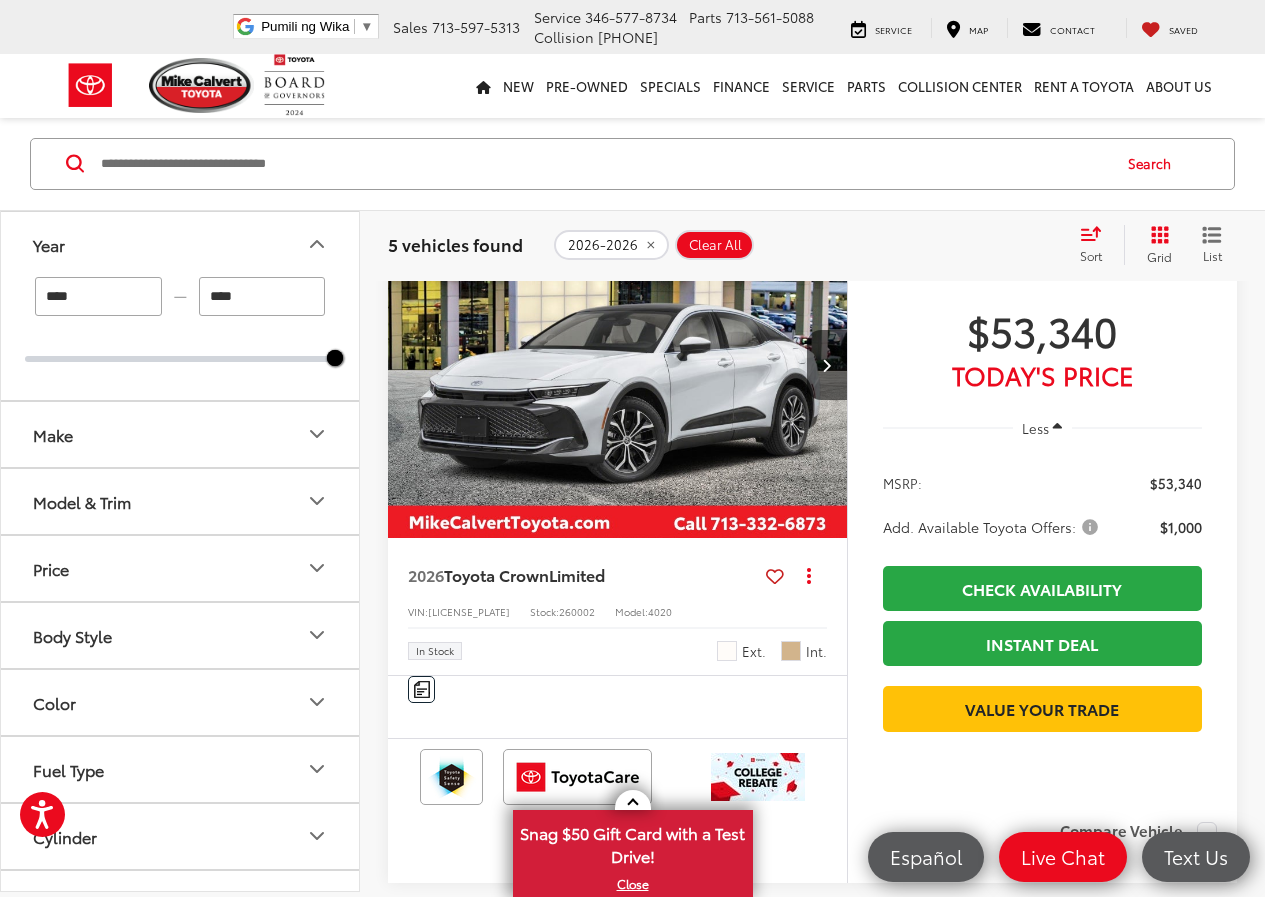 scroll, scrollTop: 1200, scrollLeft: 0, axis: vertical 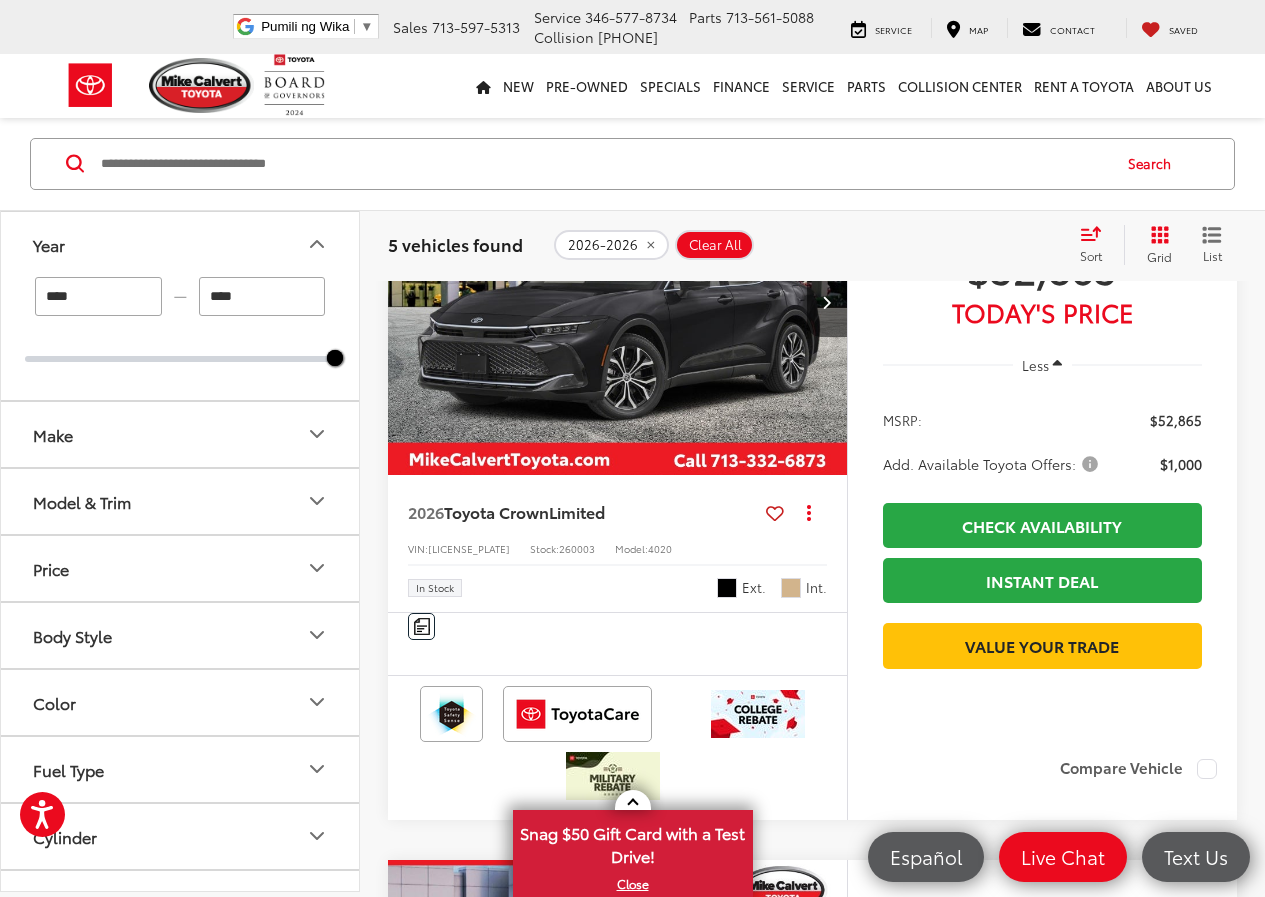 click on "Model & Trim" at bounding box center [181, 501] 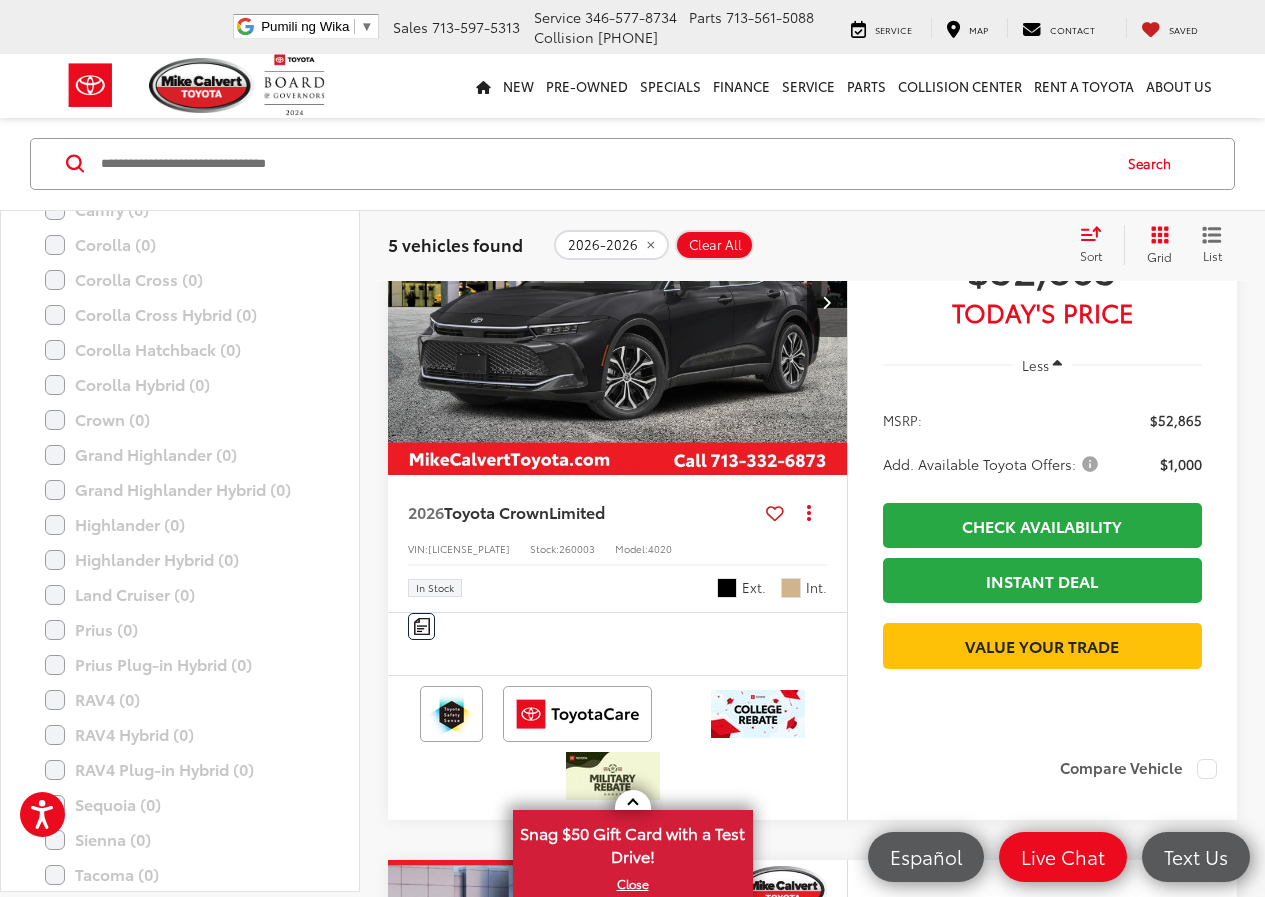 scroll, scrollTop: 133, scrollLeft: 0, axis: vertical 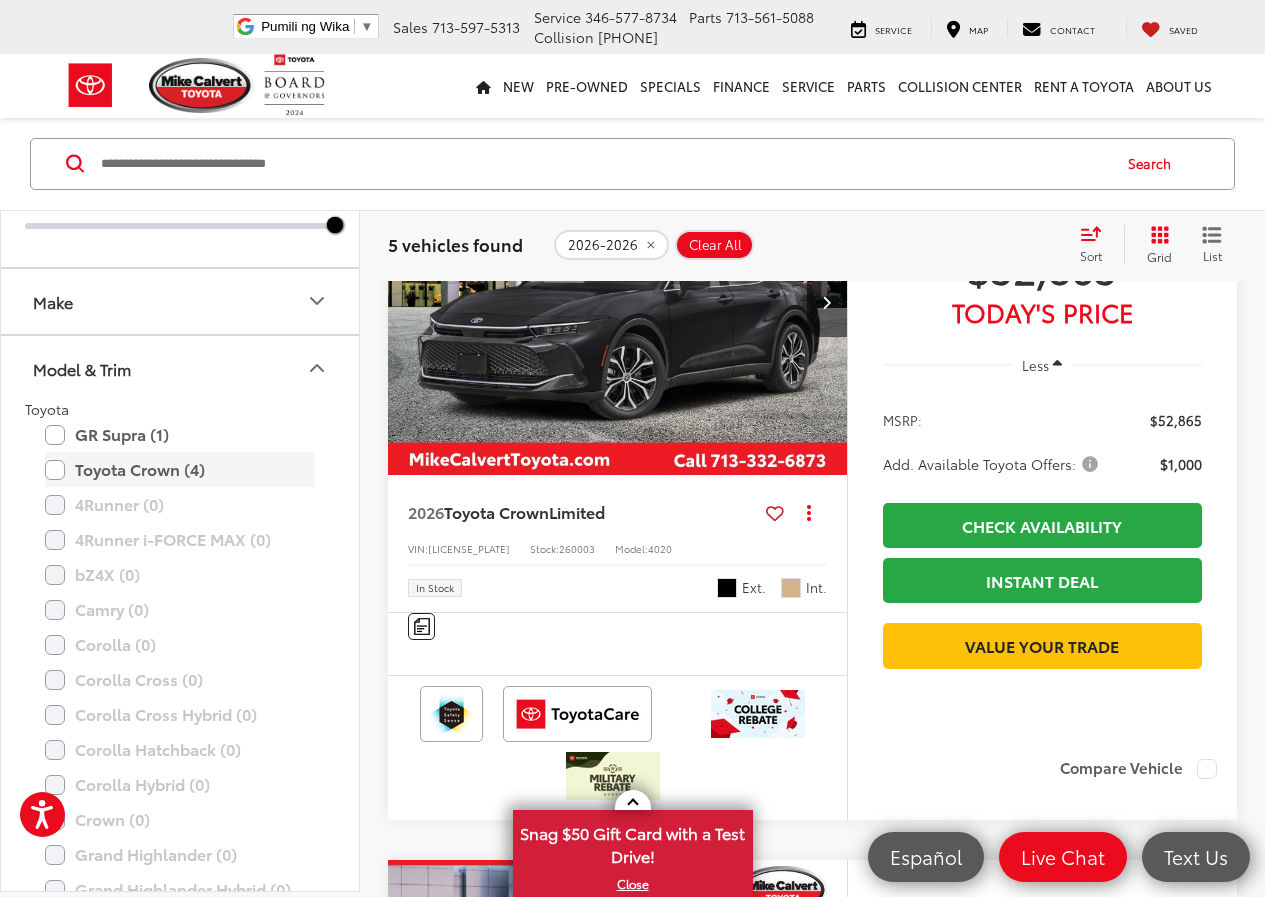 click on "Toyota Crown (4)" at bounding box center (180, 470) 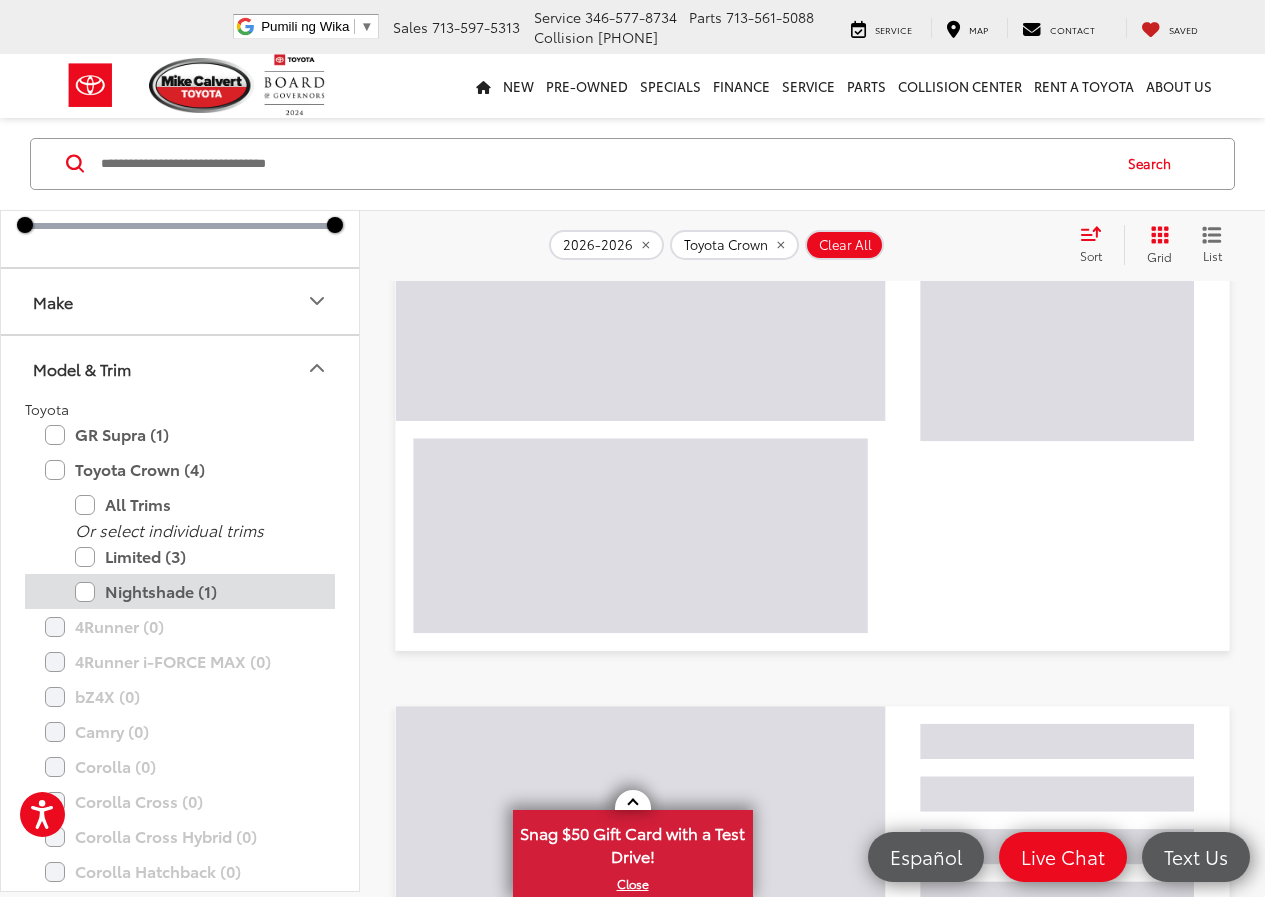 scroll, scrollTop: 256, scrollLeft: 0, axis: vertical 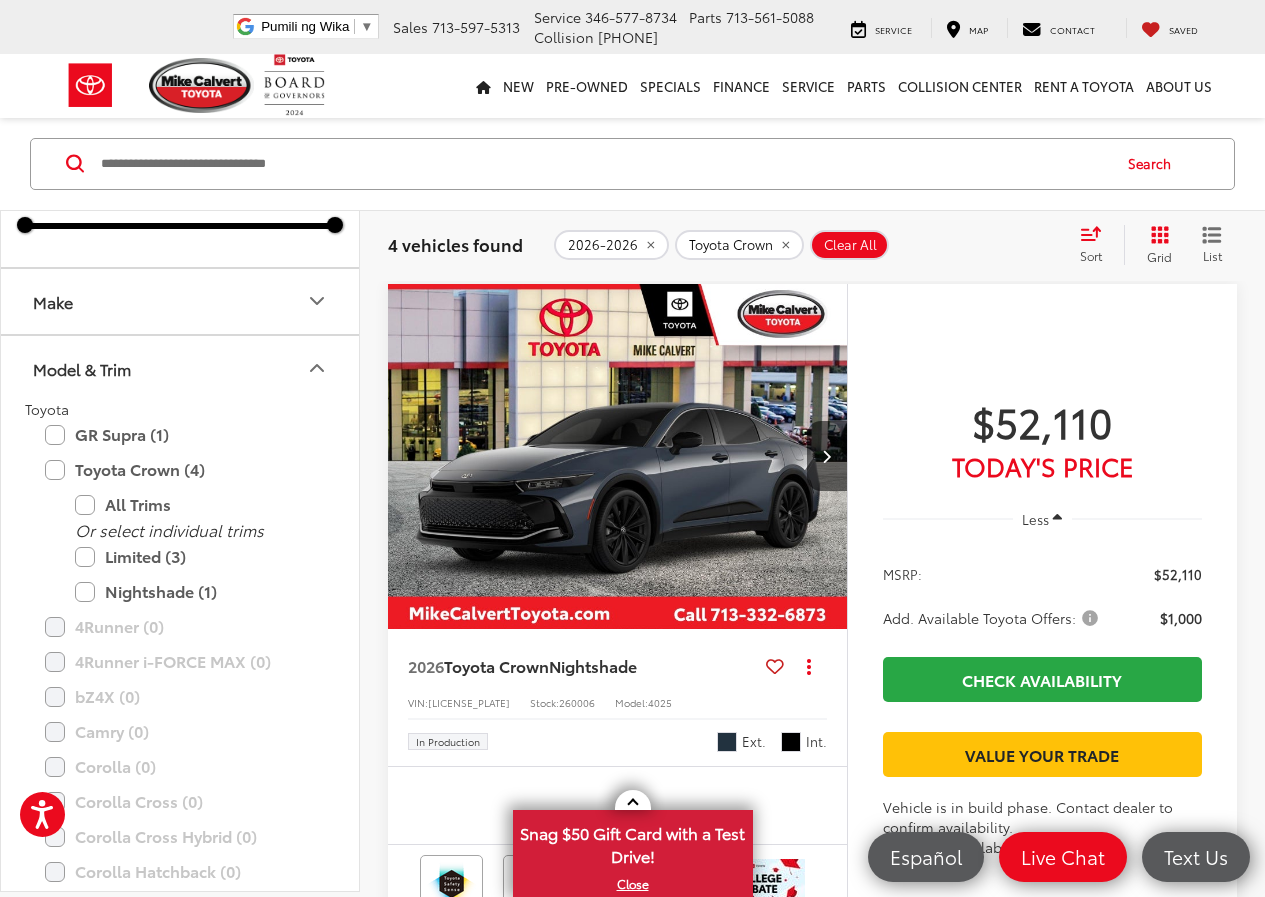 click on "2026-2026 Toyota Crown Clear All + 0" at bounding box center (808, 245) 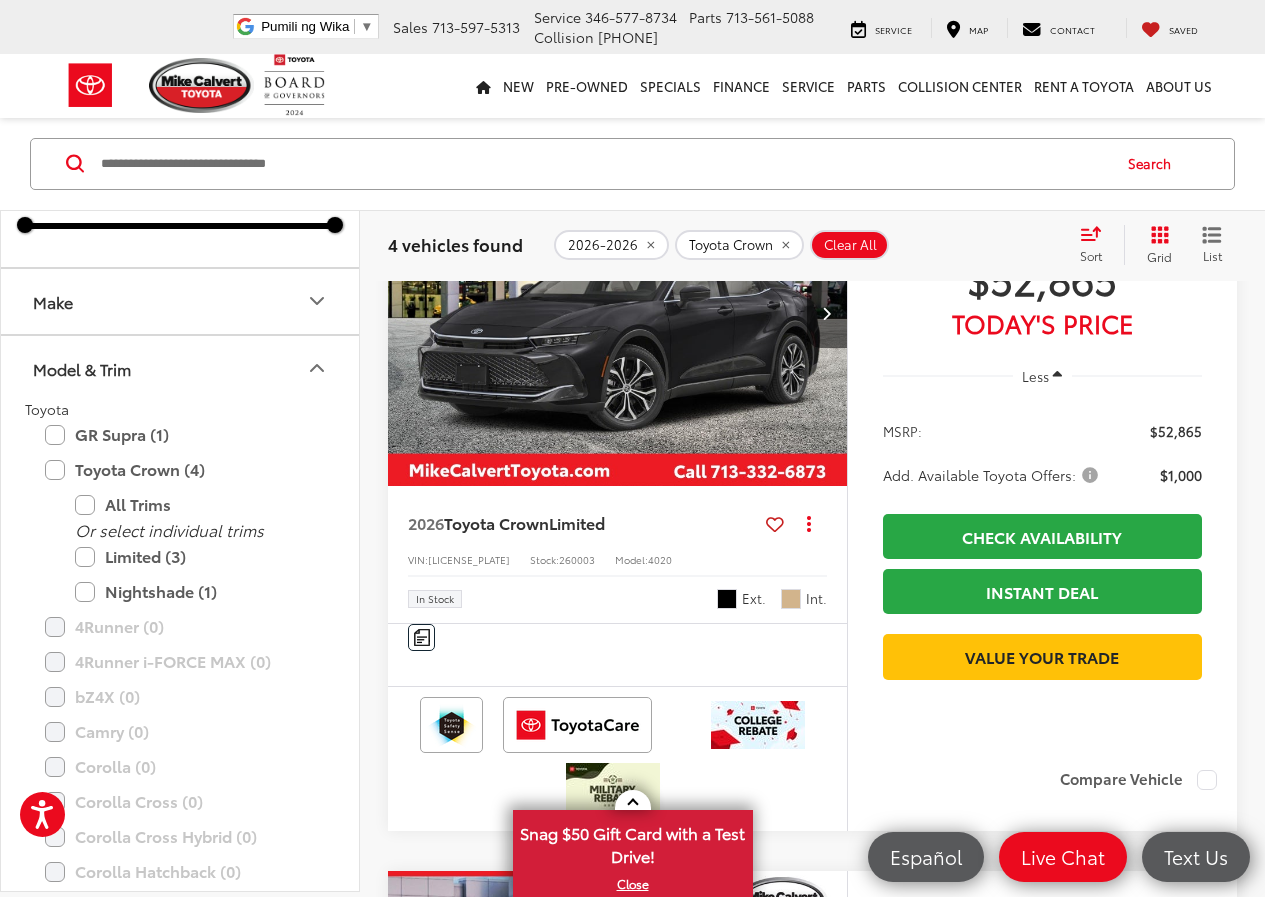 scroll, scrollTop: 656, scrollLeft: 0, axis: vertical 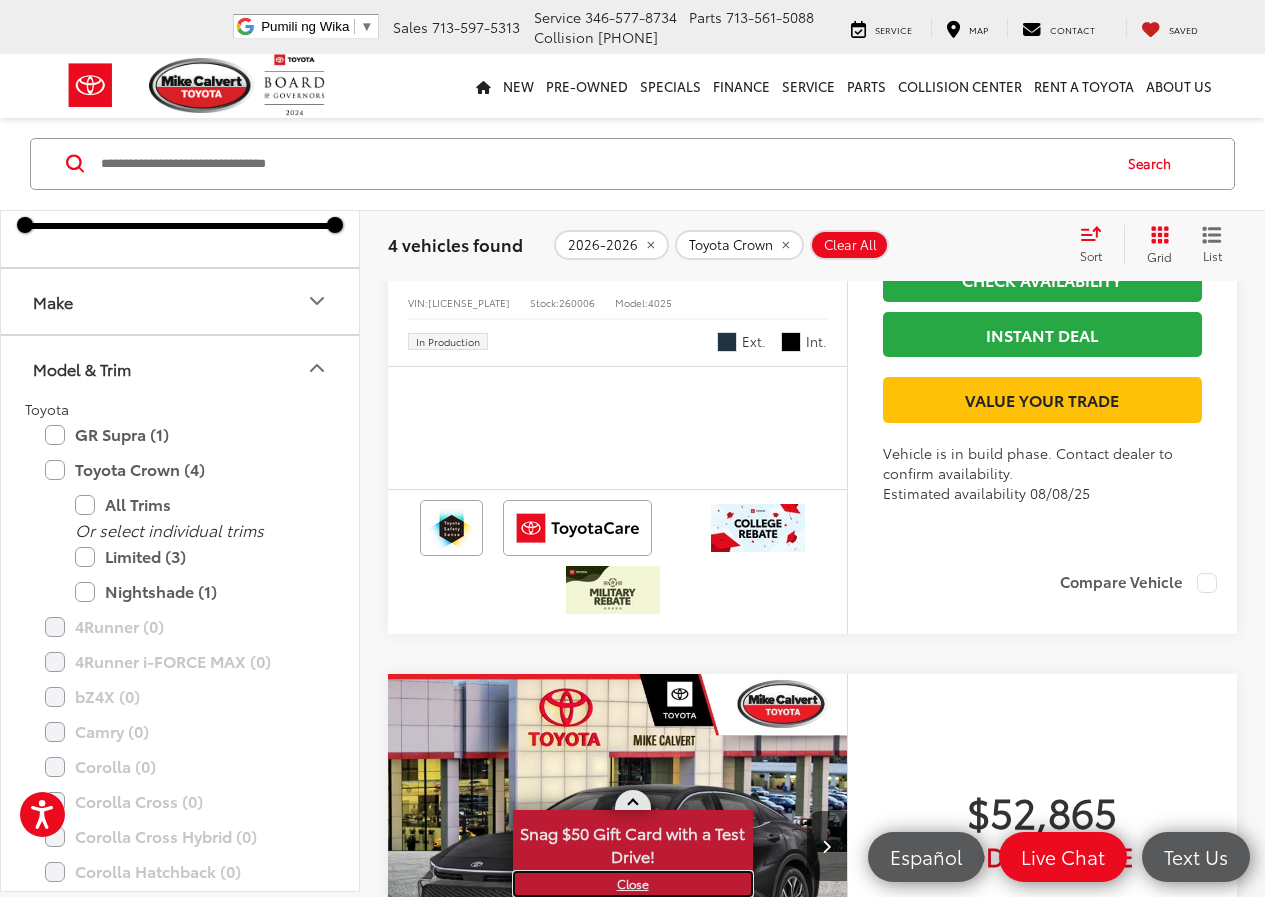 click on "X" at bounding box center (633, 884) 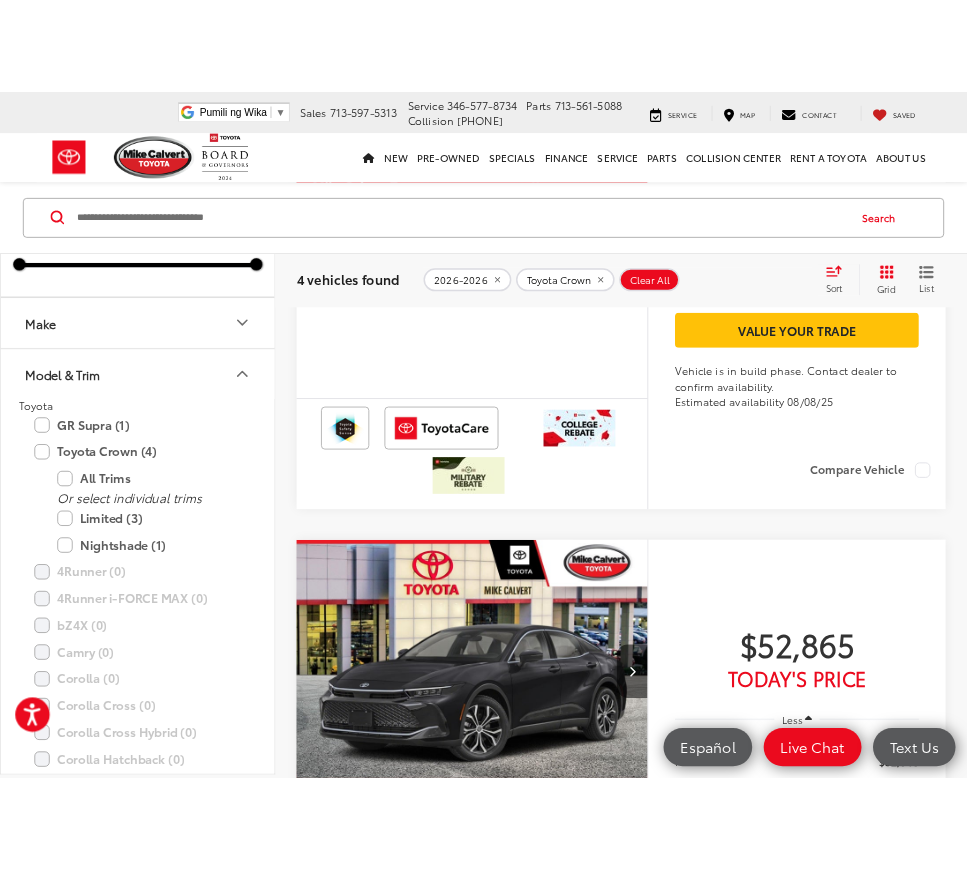 scroll, scrollTop: 923, scrollLeft: 0, axis: vertical 